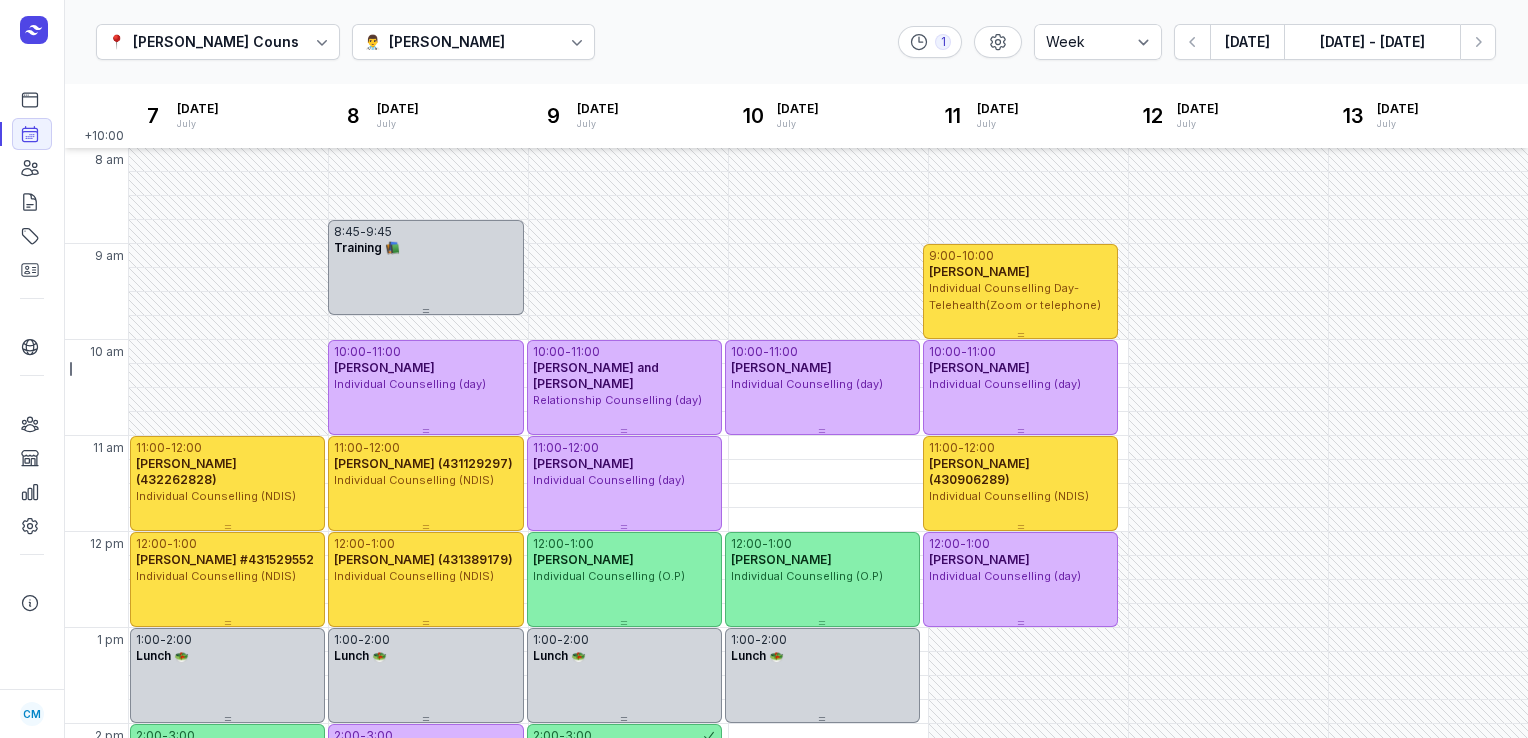 select on "week" 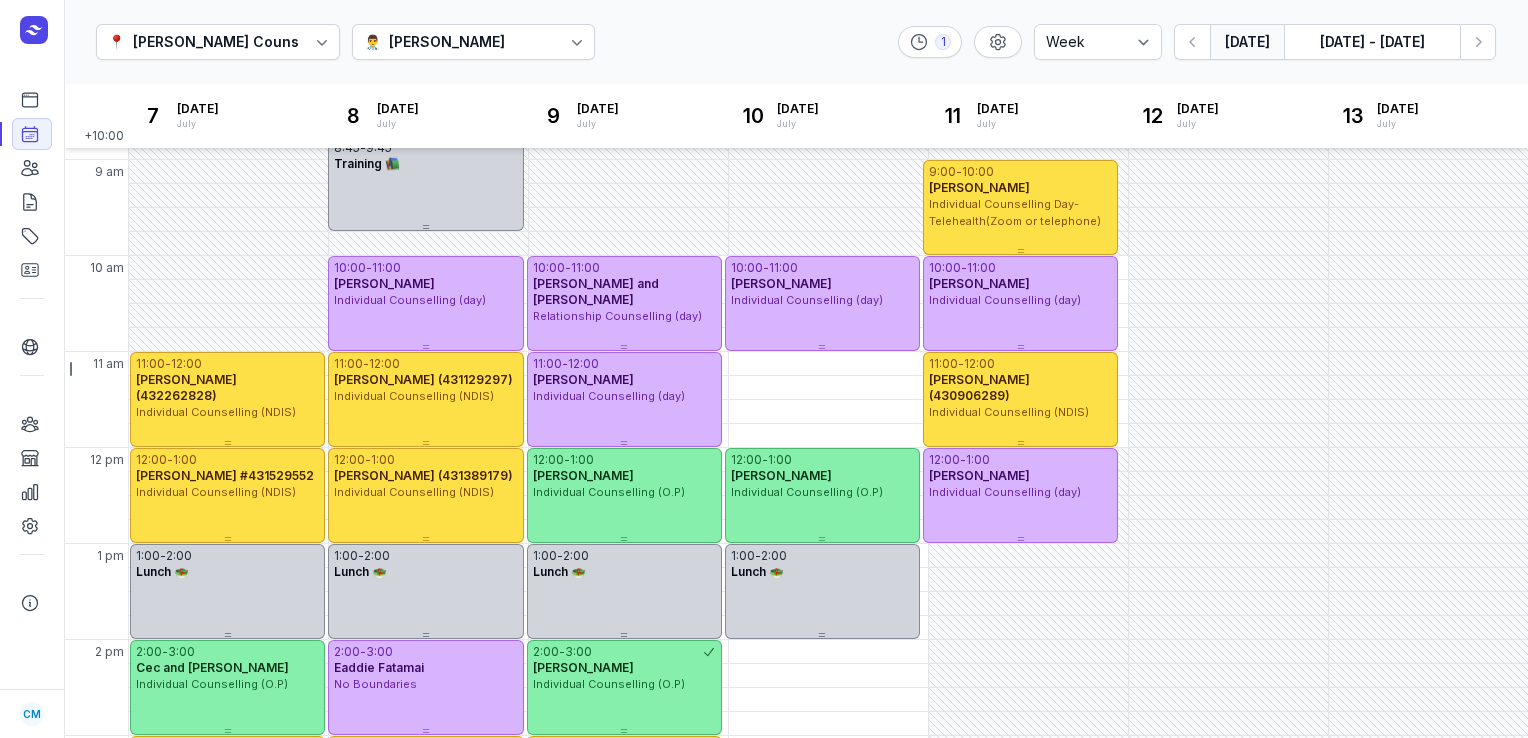 click on "[DATE]" at bounding box center [1247, 42] 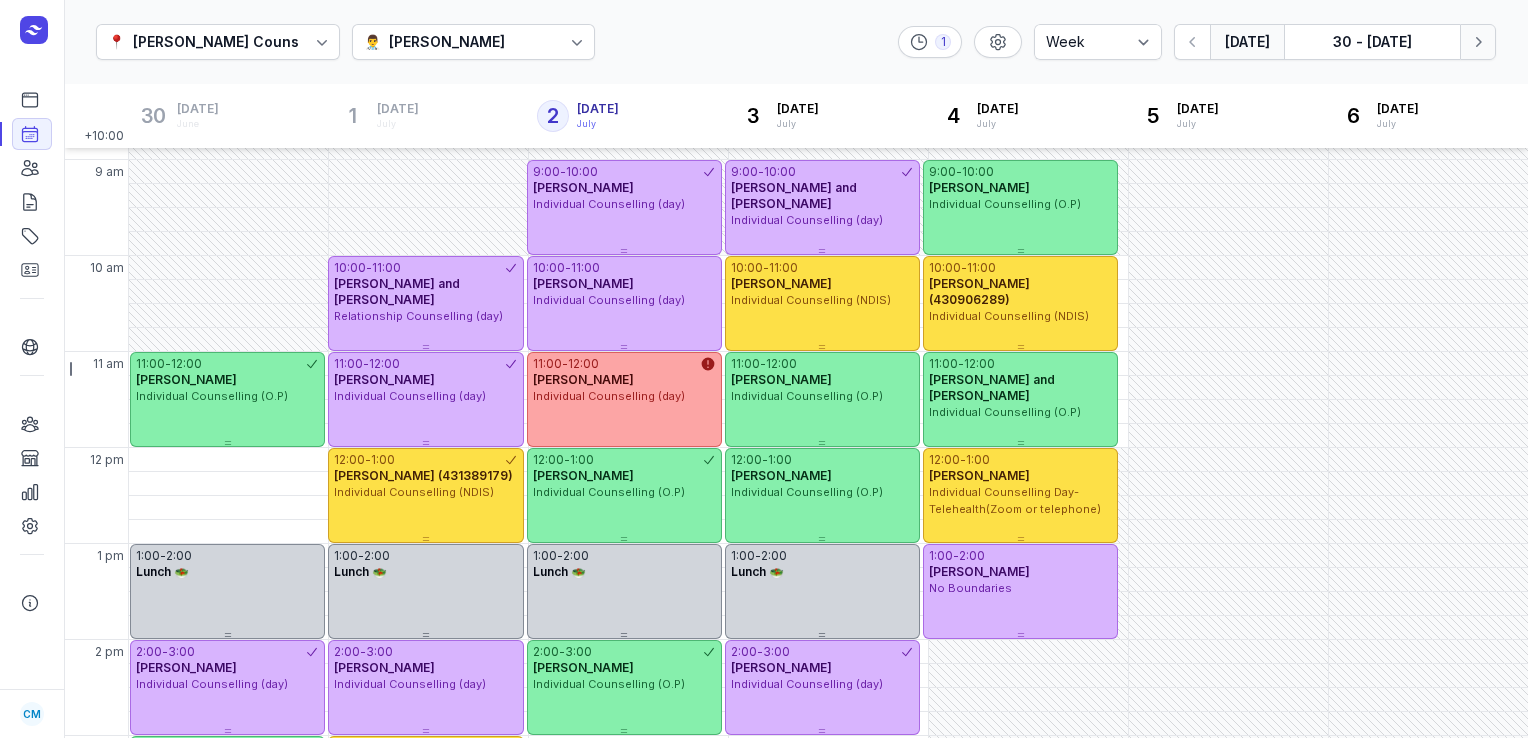 click 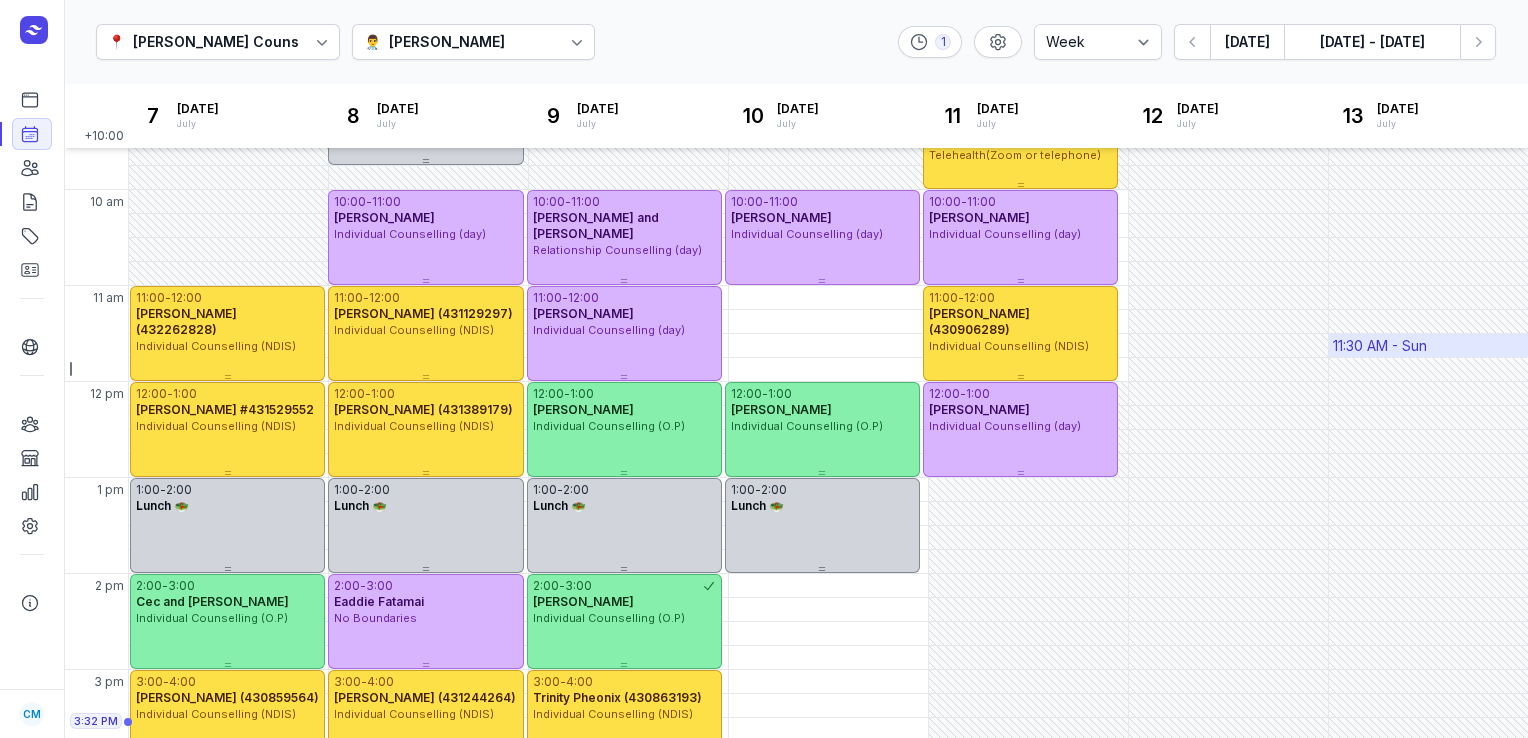 scroll, scrollTop: 149, scrollLeft: 0, axis: vertical 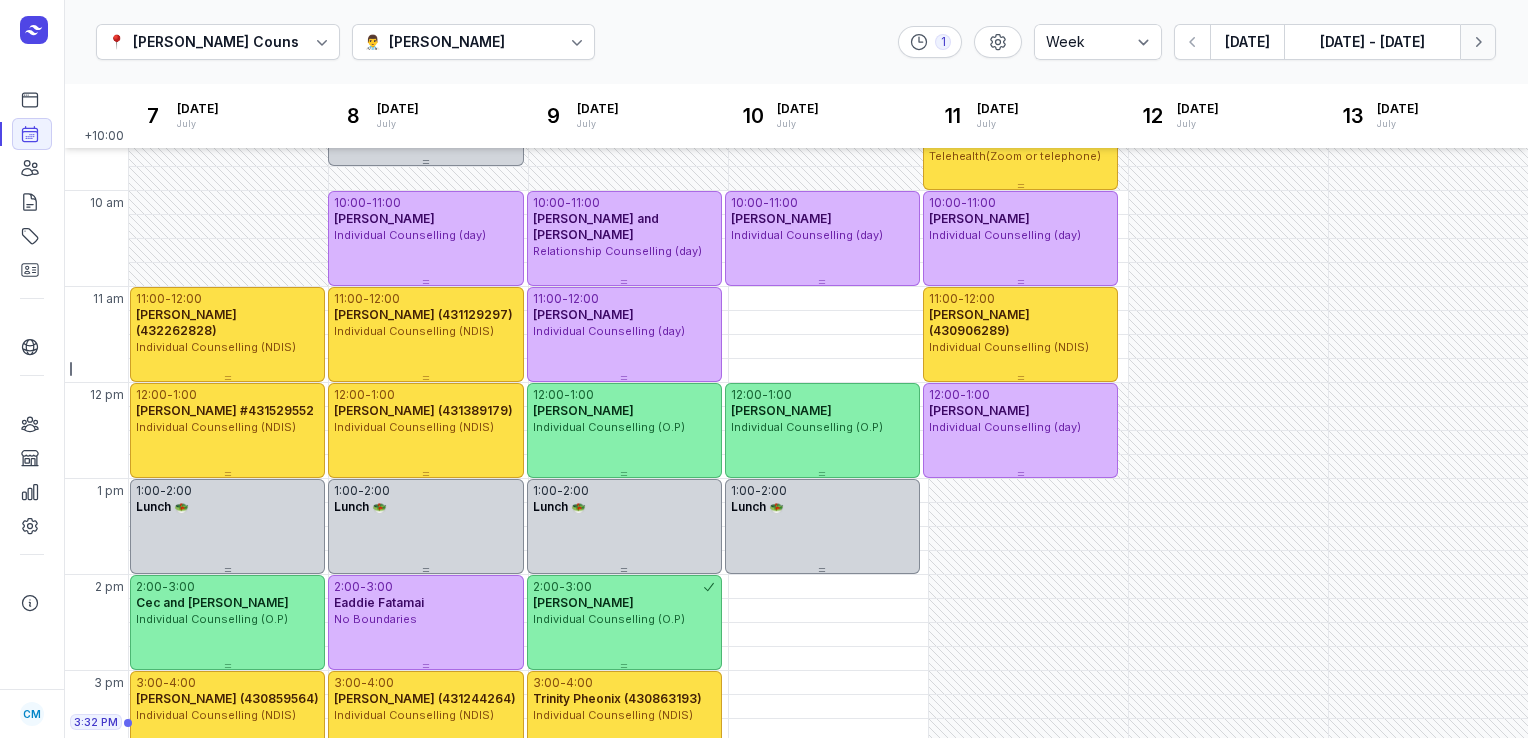 click 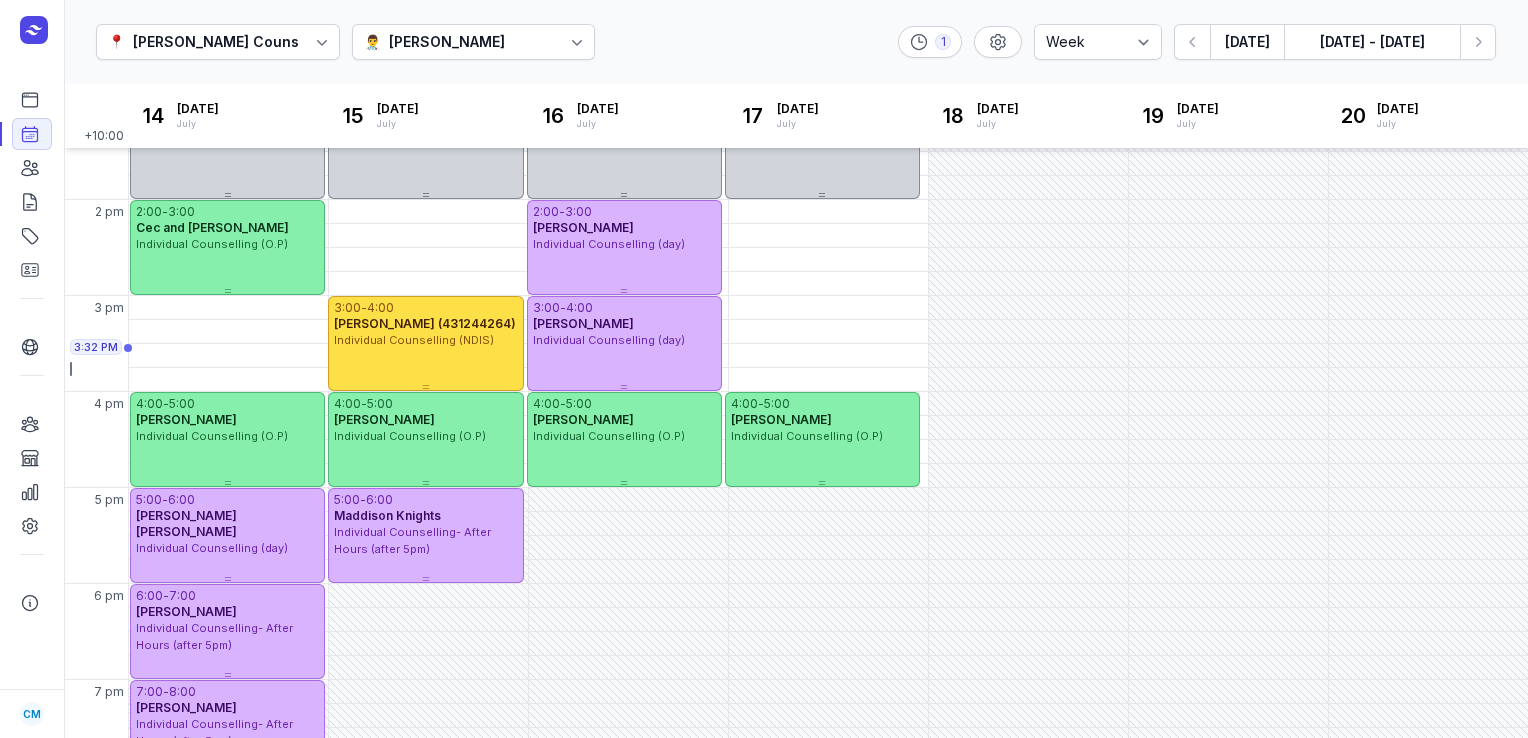 scroll, scrollTop: 522, scrollLeft: 0, axis: vertical 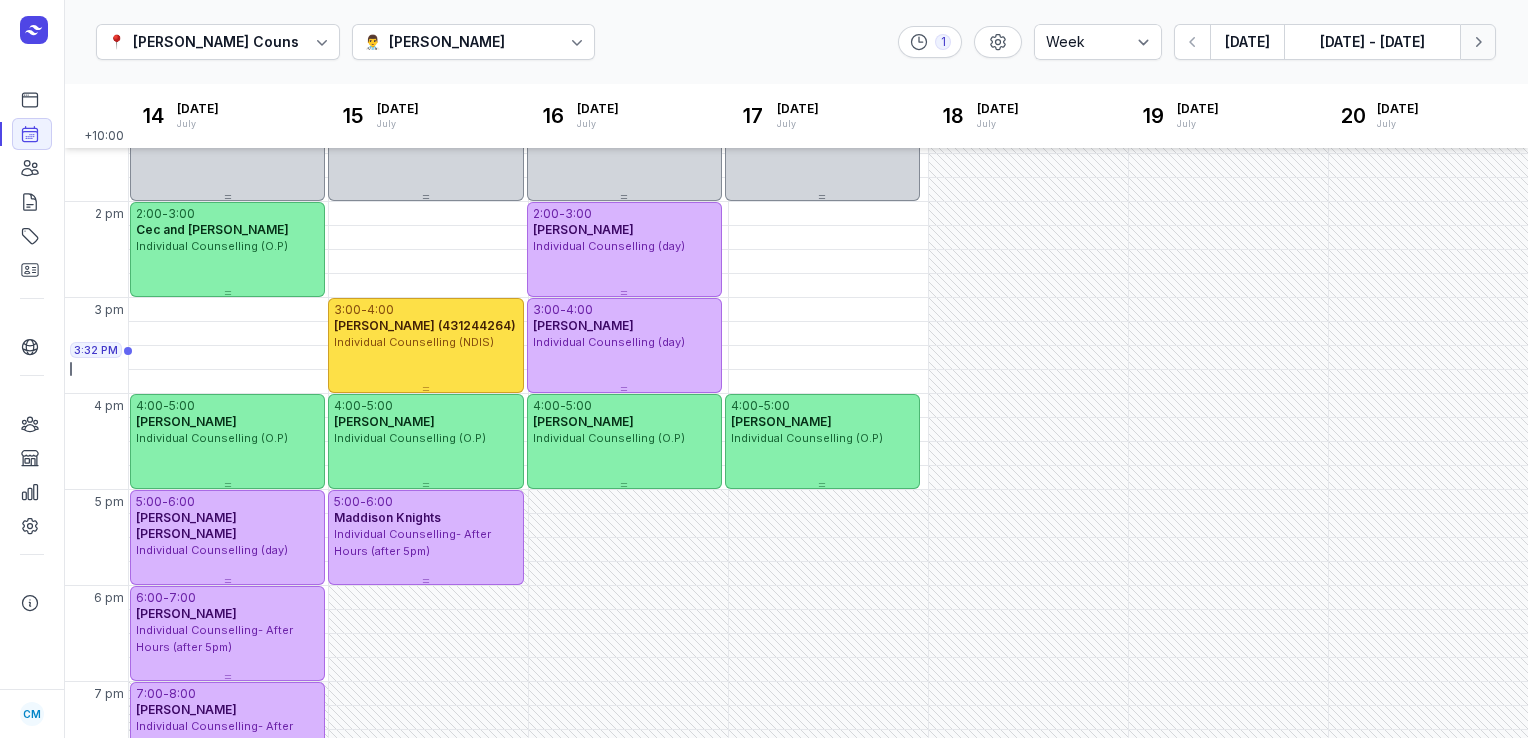 click 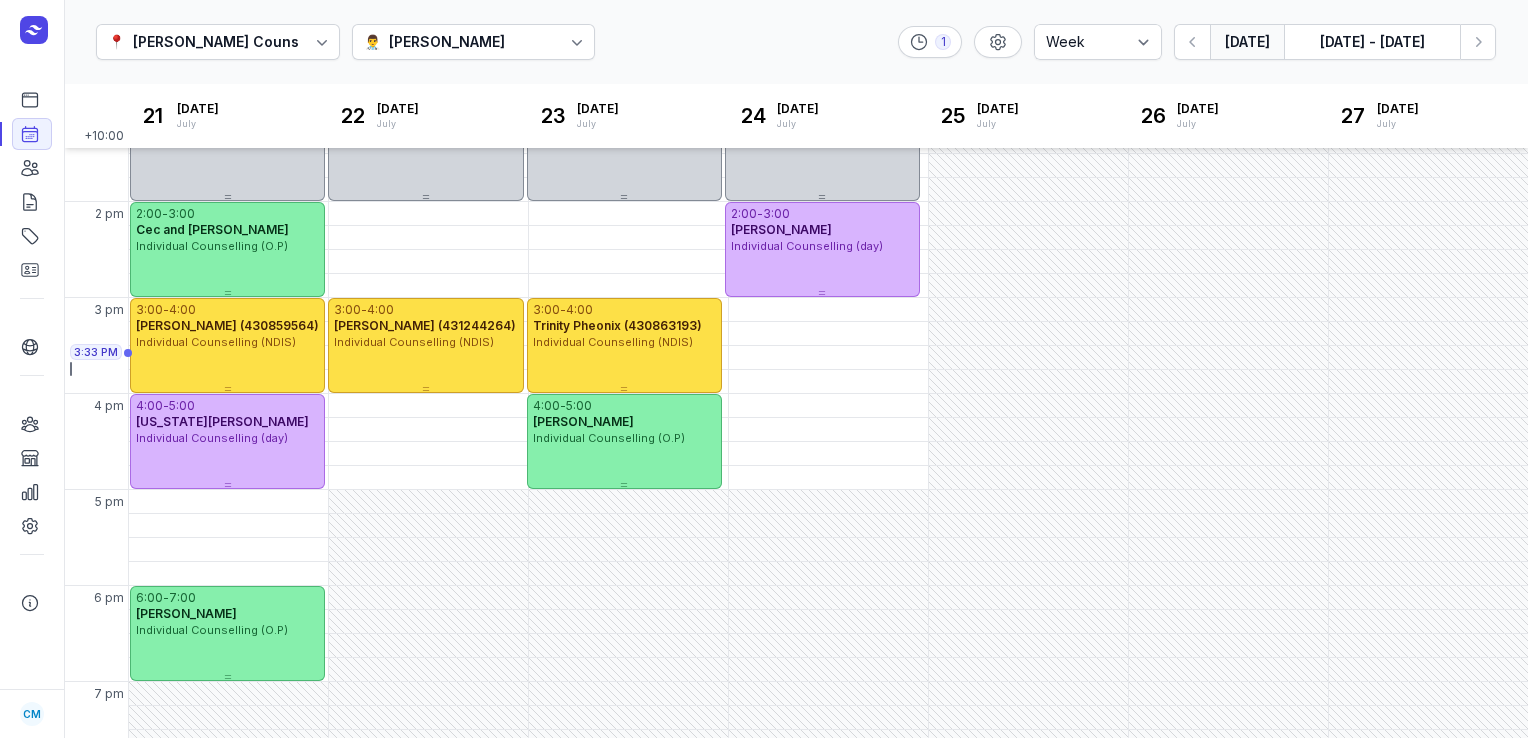 click on "[DATE]" at bounding box center (1247, 42) 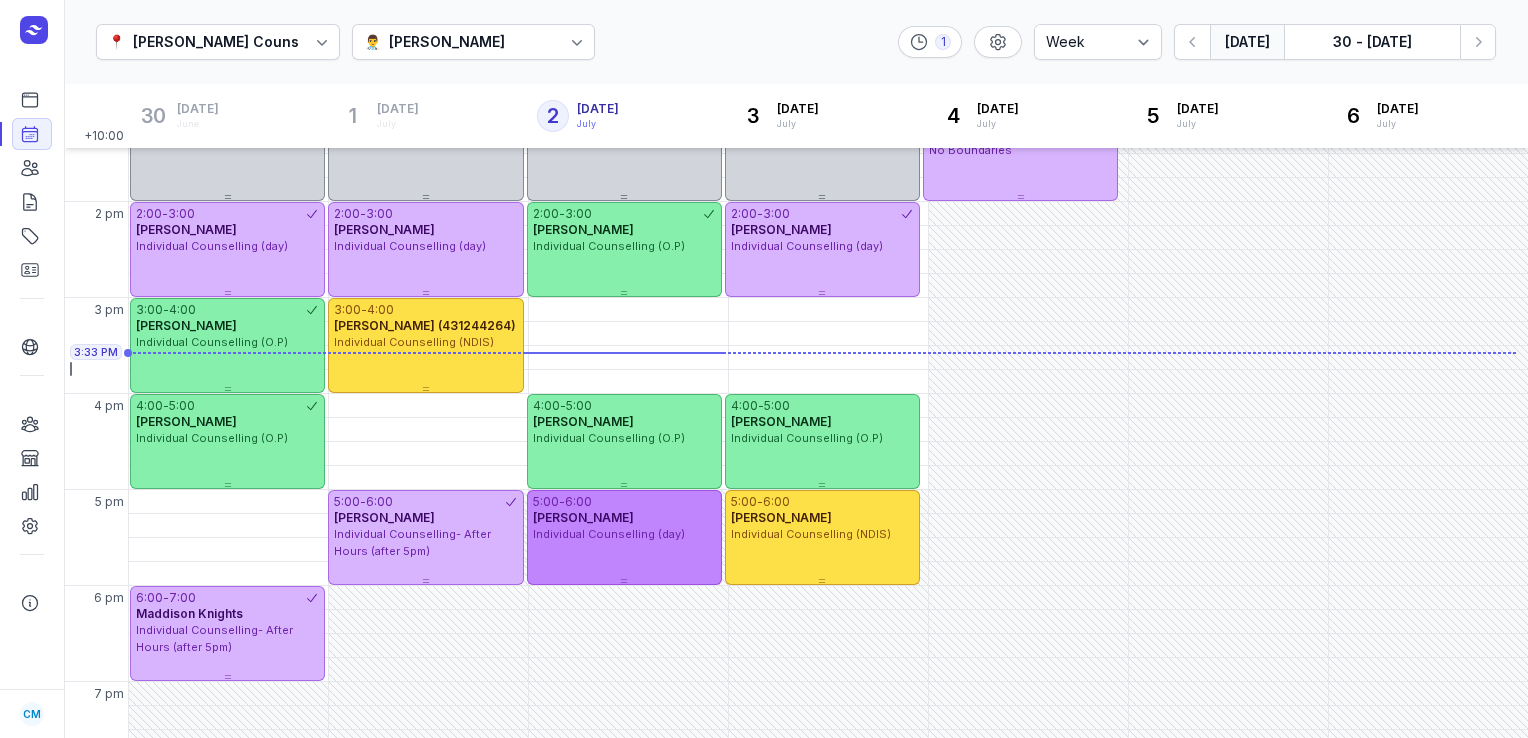 click on "5:00  -  6:00" at bounding box center (624, 502) 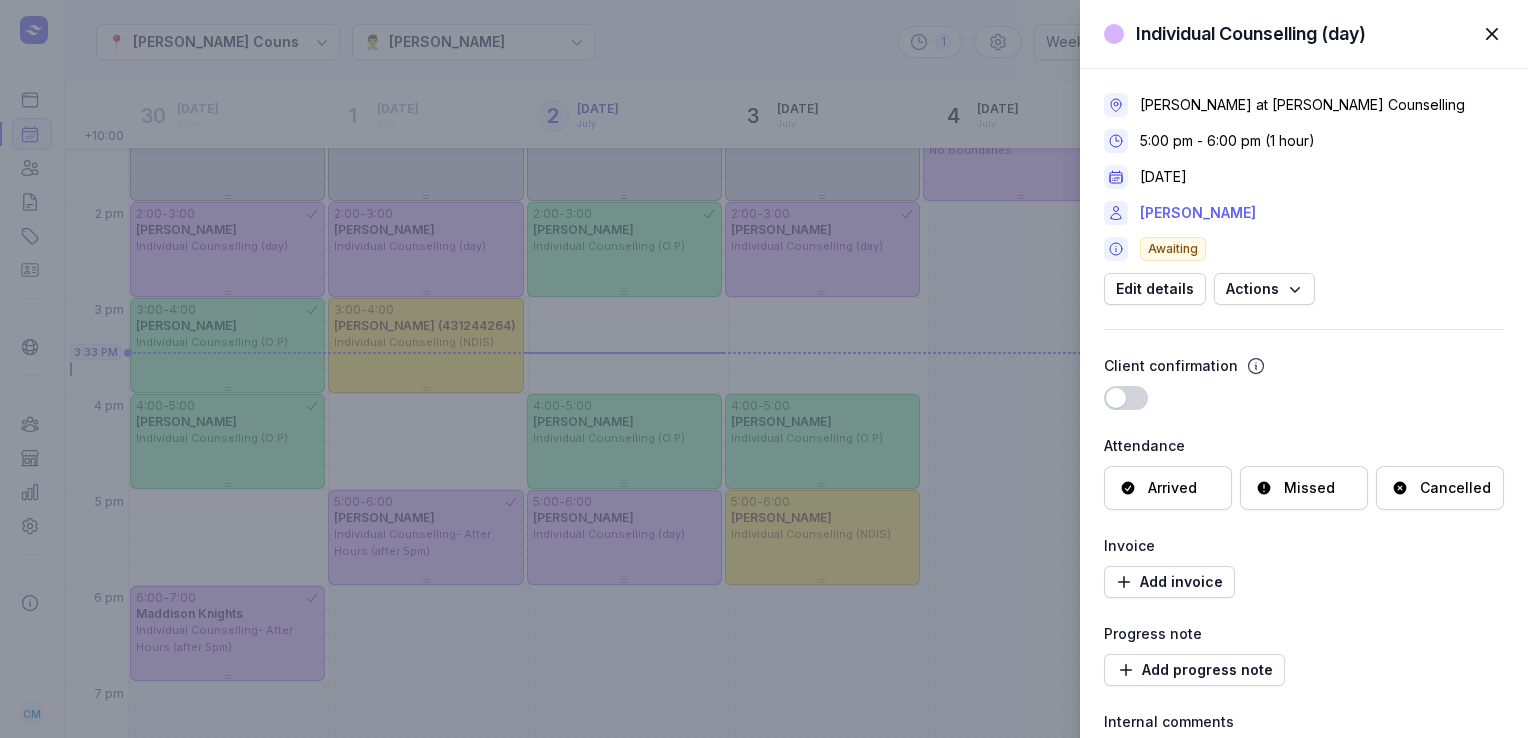 click on "[PERSON_NAME]" at bounding box center (1198, 213) 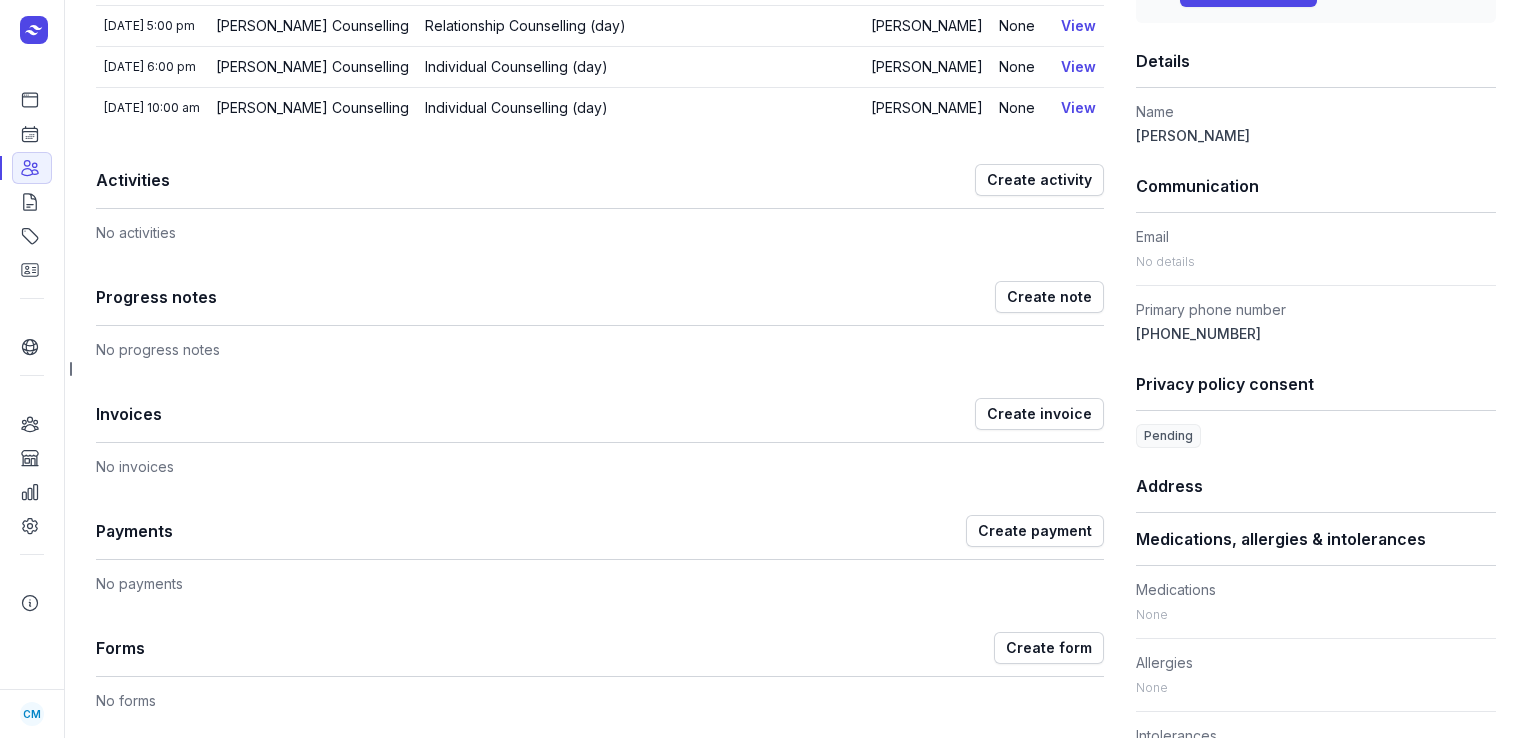 scroll, scrollTop: 411, scrollLeft: 0, axis: vertical 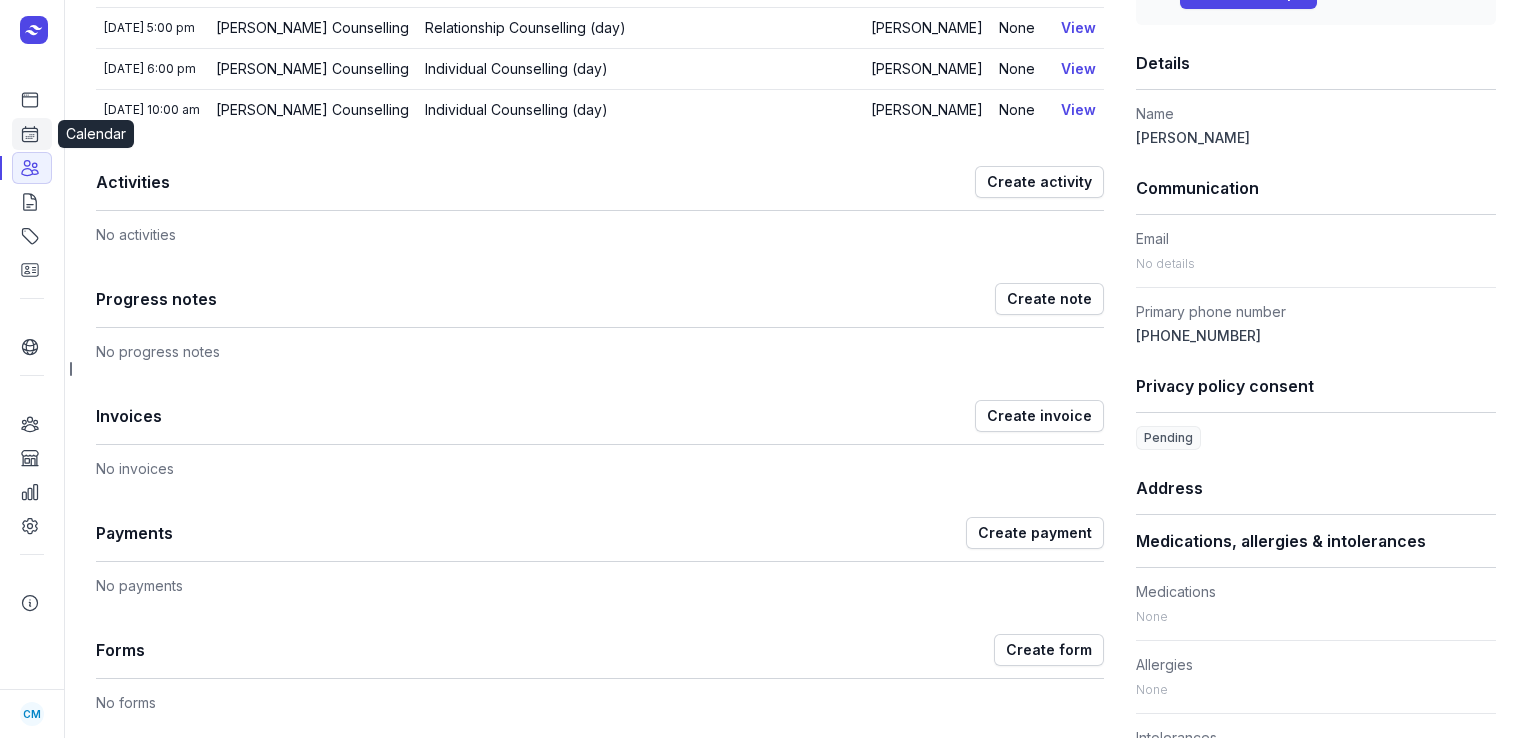 click on "Calendar" 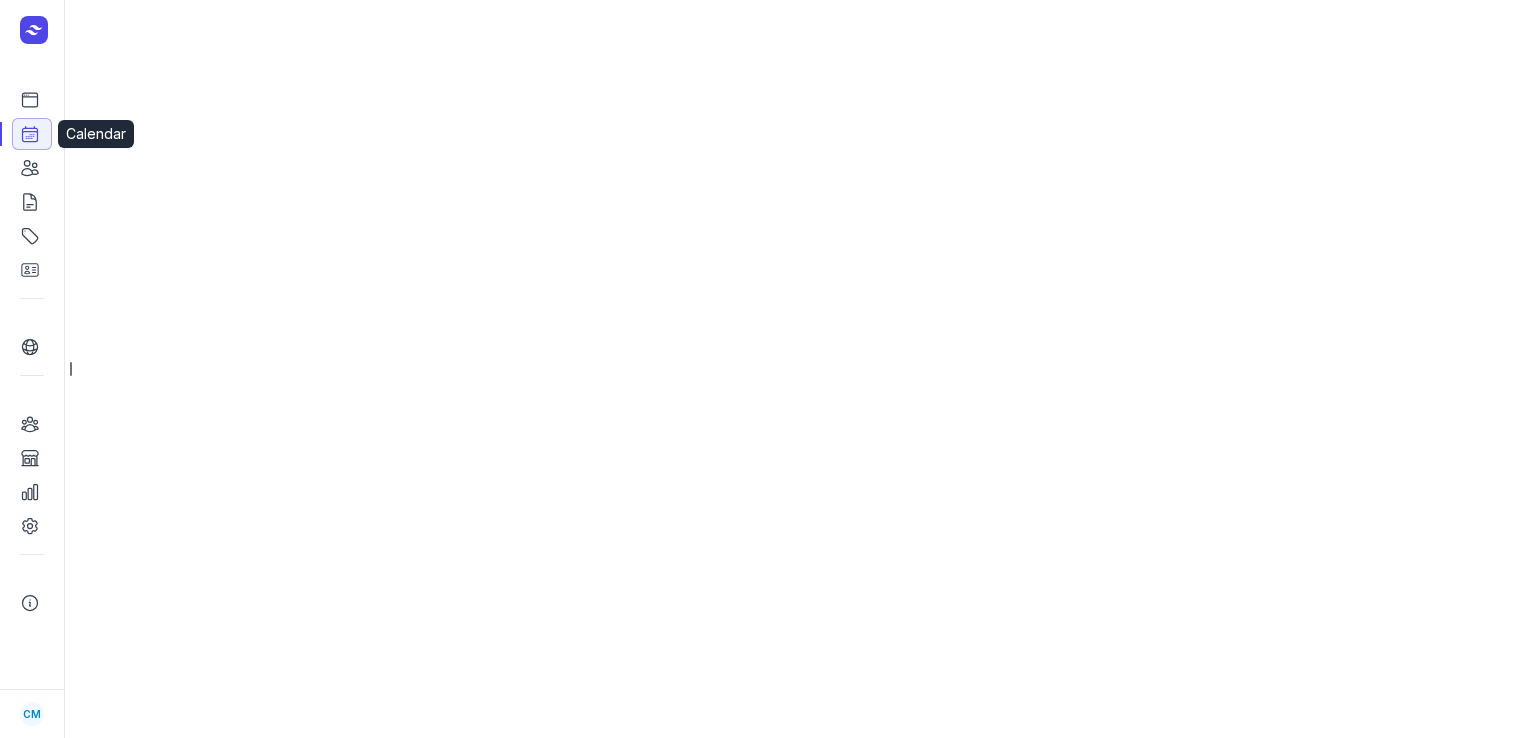 select on "week" 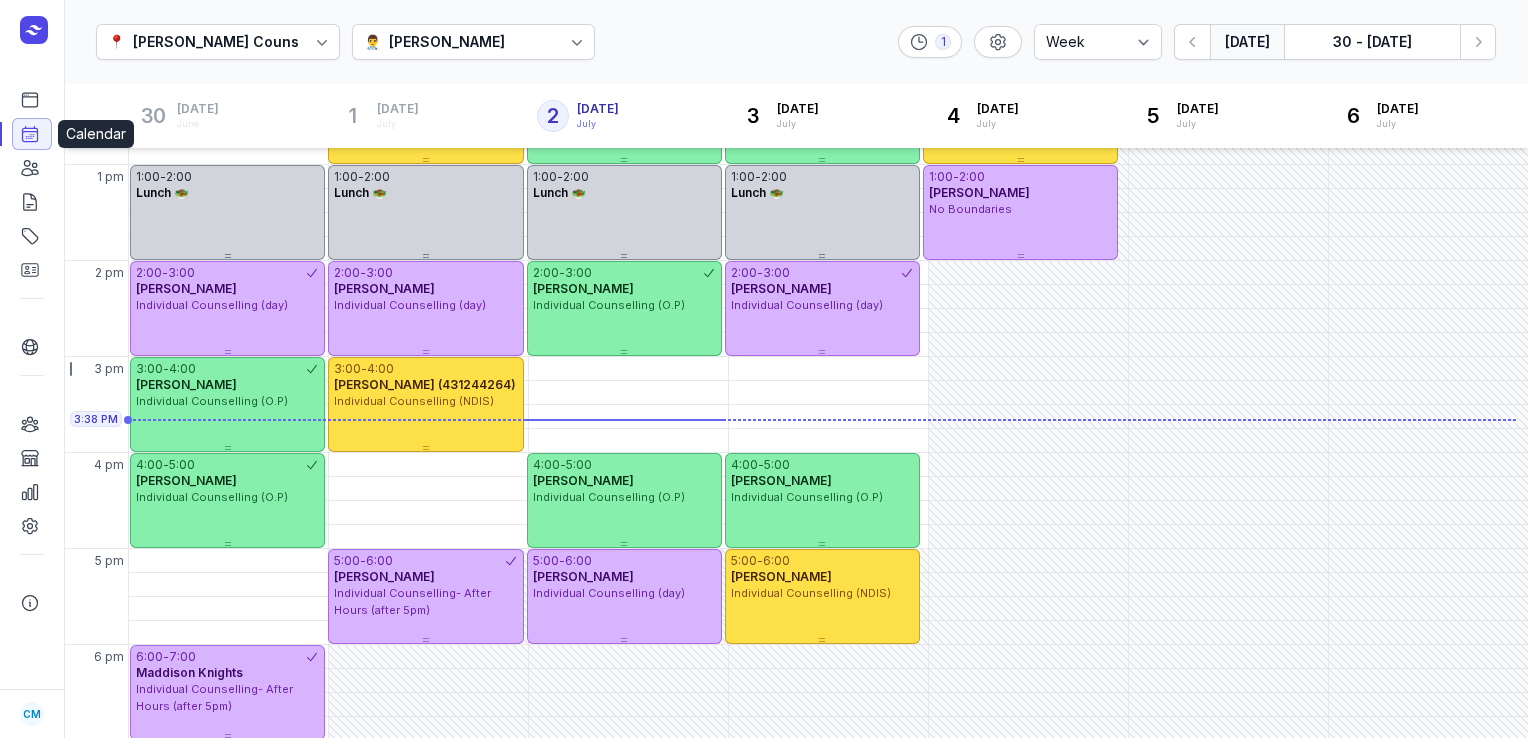 scroll, scrollTop: 484, scrollLeft: 0, axis: vertical 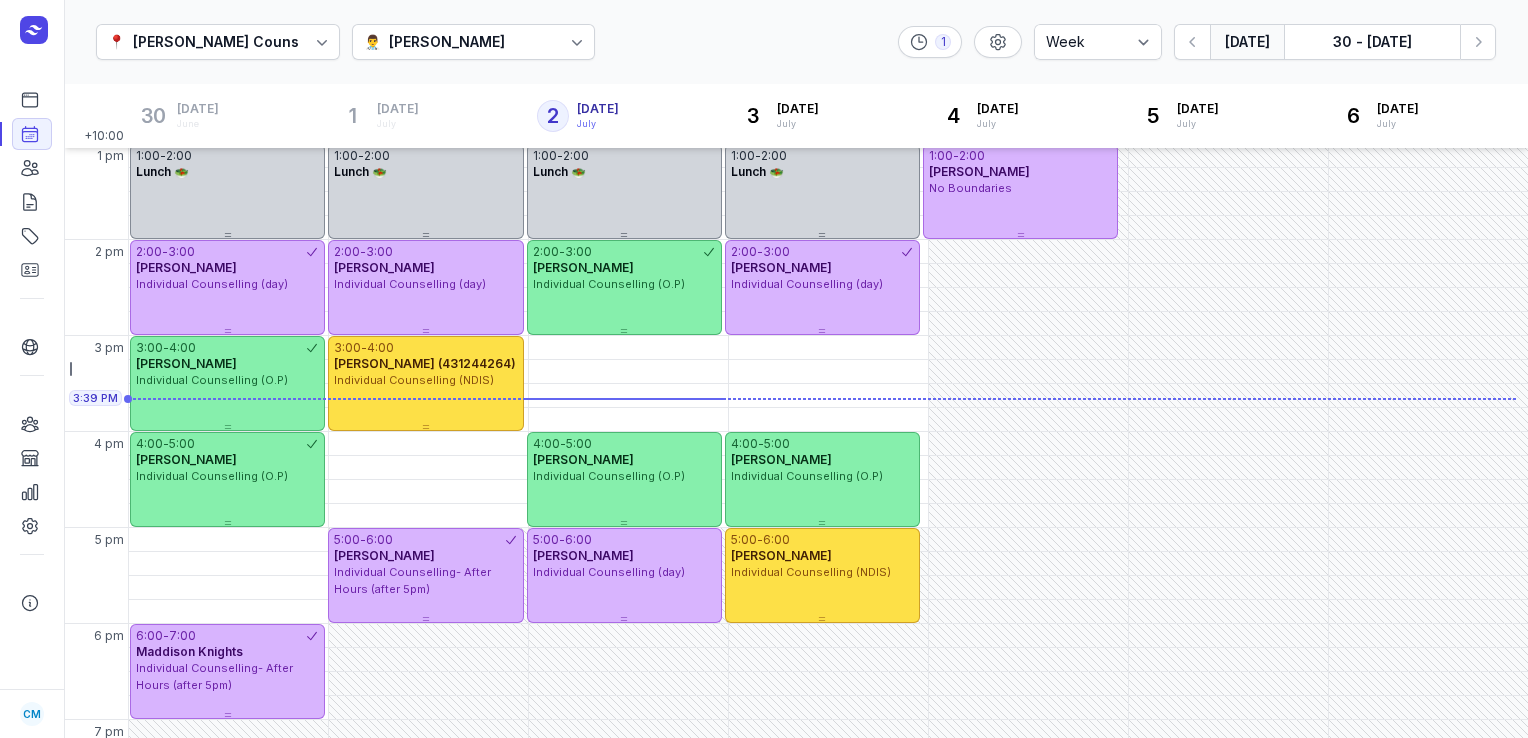click on "[PERSON_NAME]" at bounding box center [447, 42] 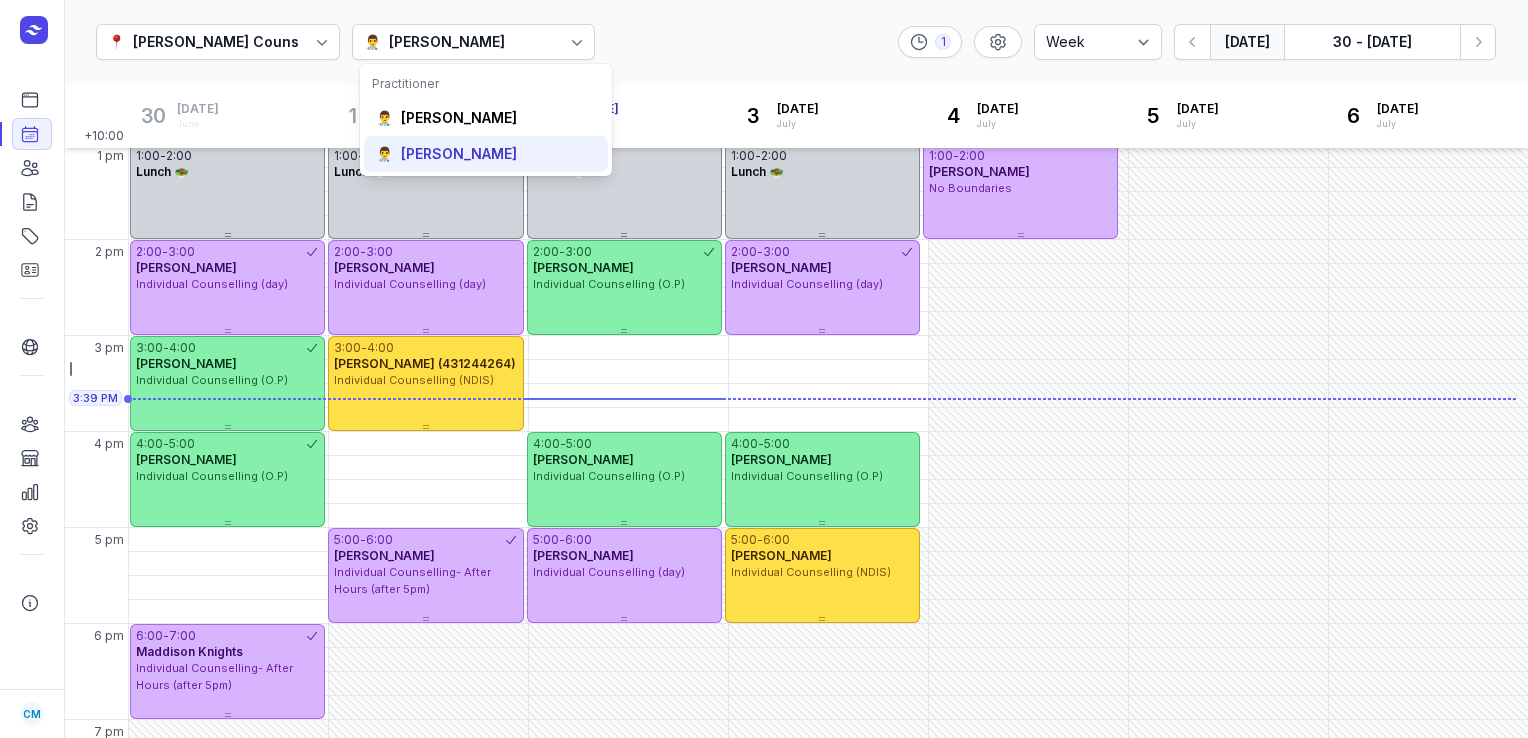 click on "👨‍⚕️ [PERSON_NAME]" 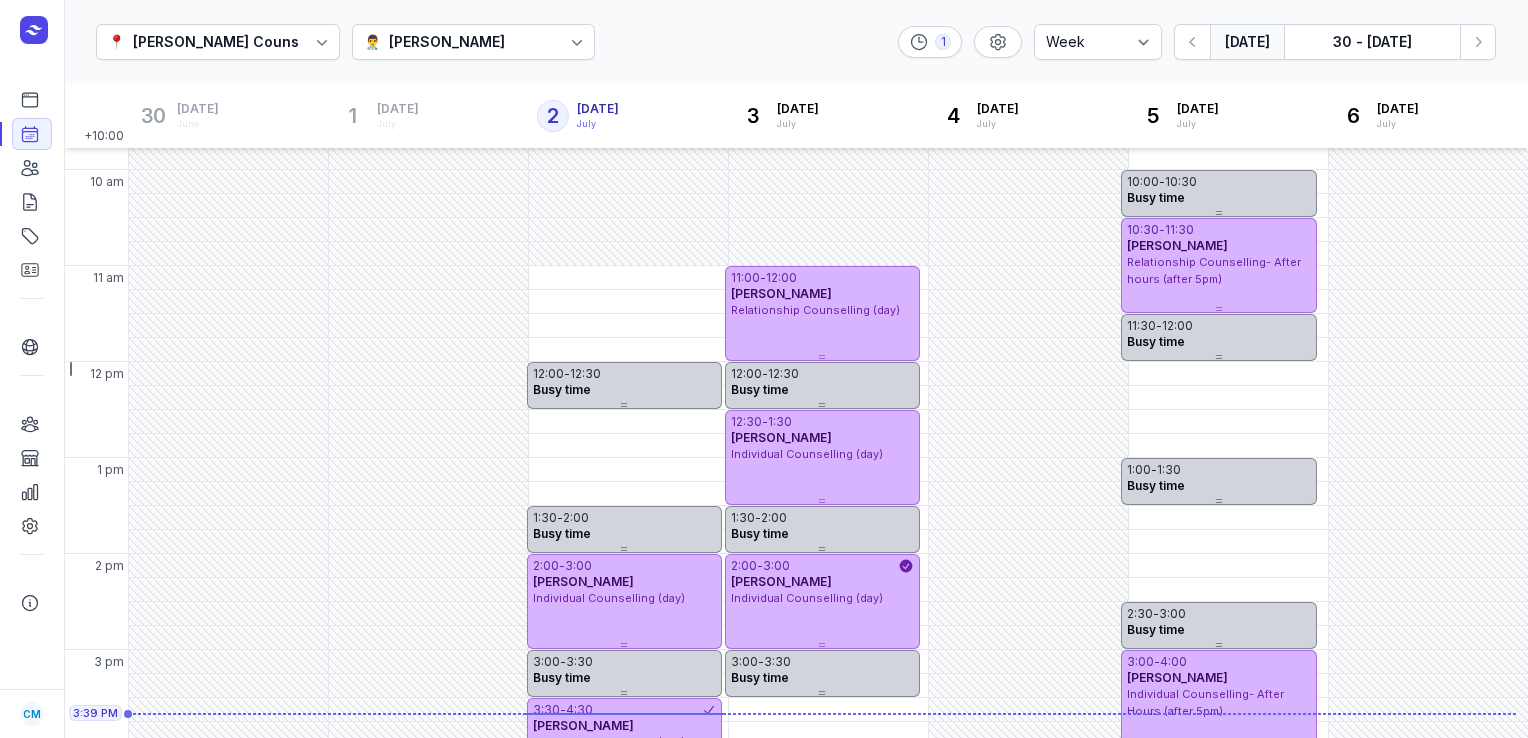 scroll, scrollTop: 172, scrollLeft: 0, axis: vertical 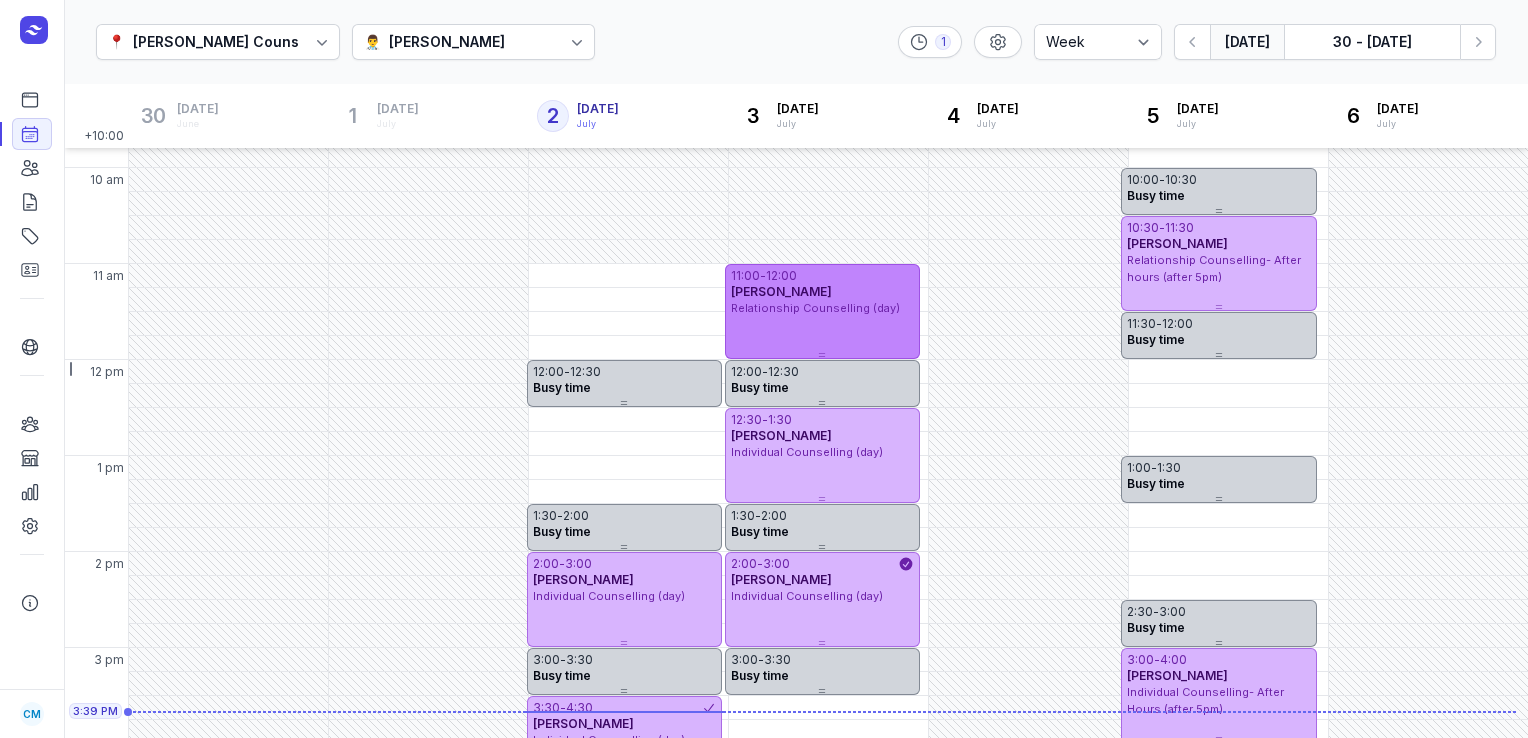 click on "11:00  -  12:00 [PERSON_NAME] Relationship Counselling (day)" at bounding box center [822, 311] 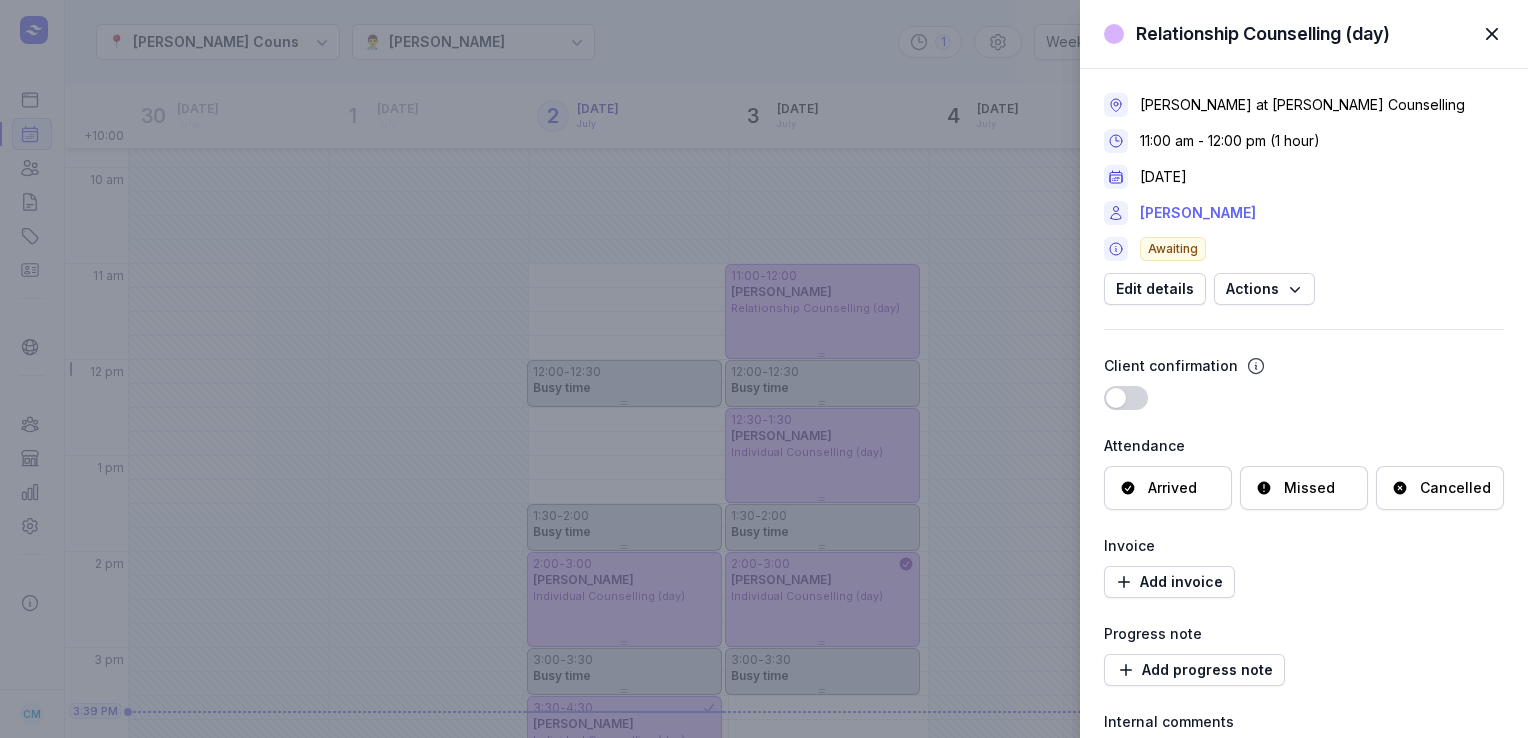 click on "[PERSON_NAME]" at bounding box center [1198, 213] 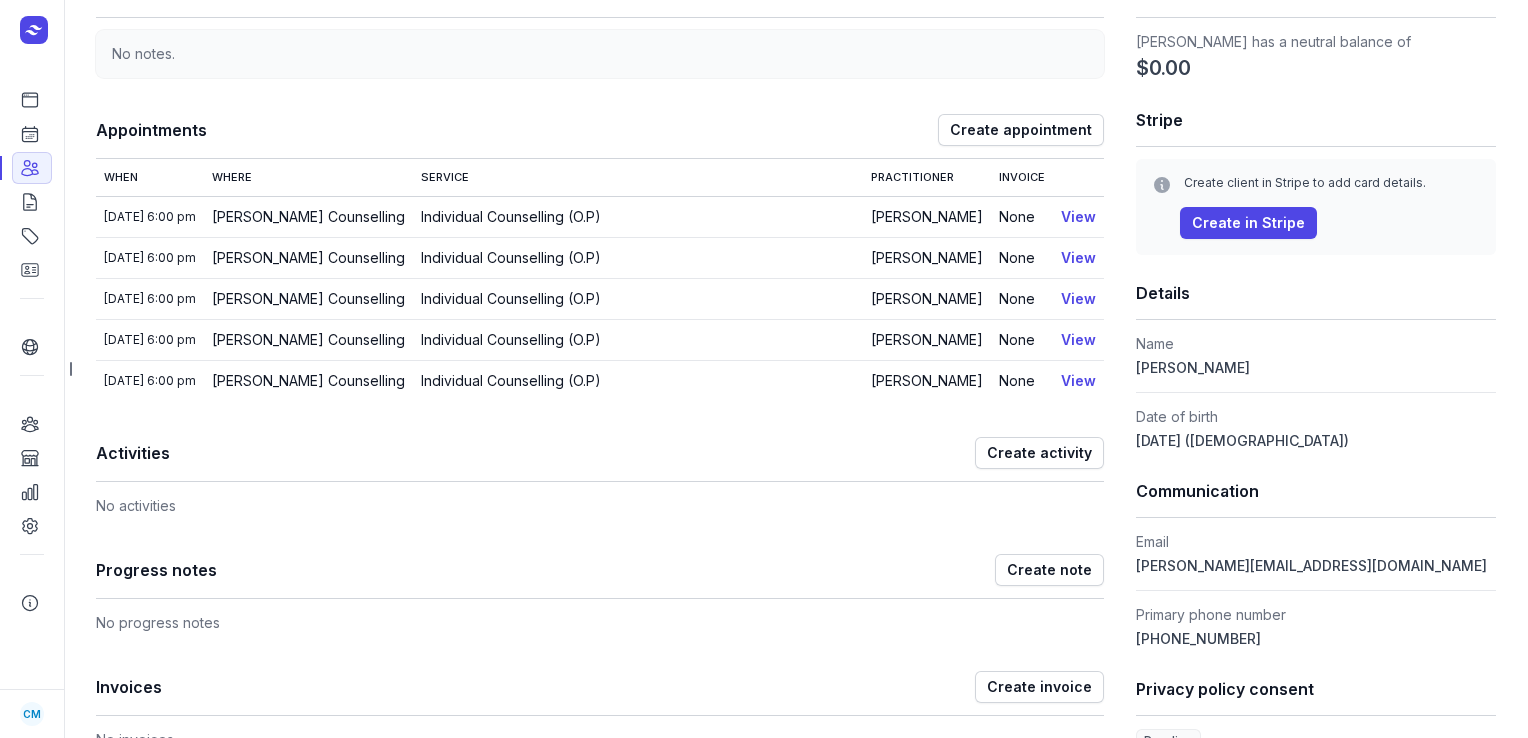 scroll, scrollTop: 0, scrollLeft: 0, axis: both 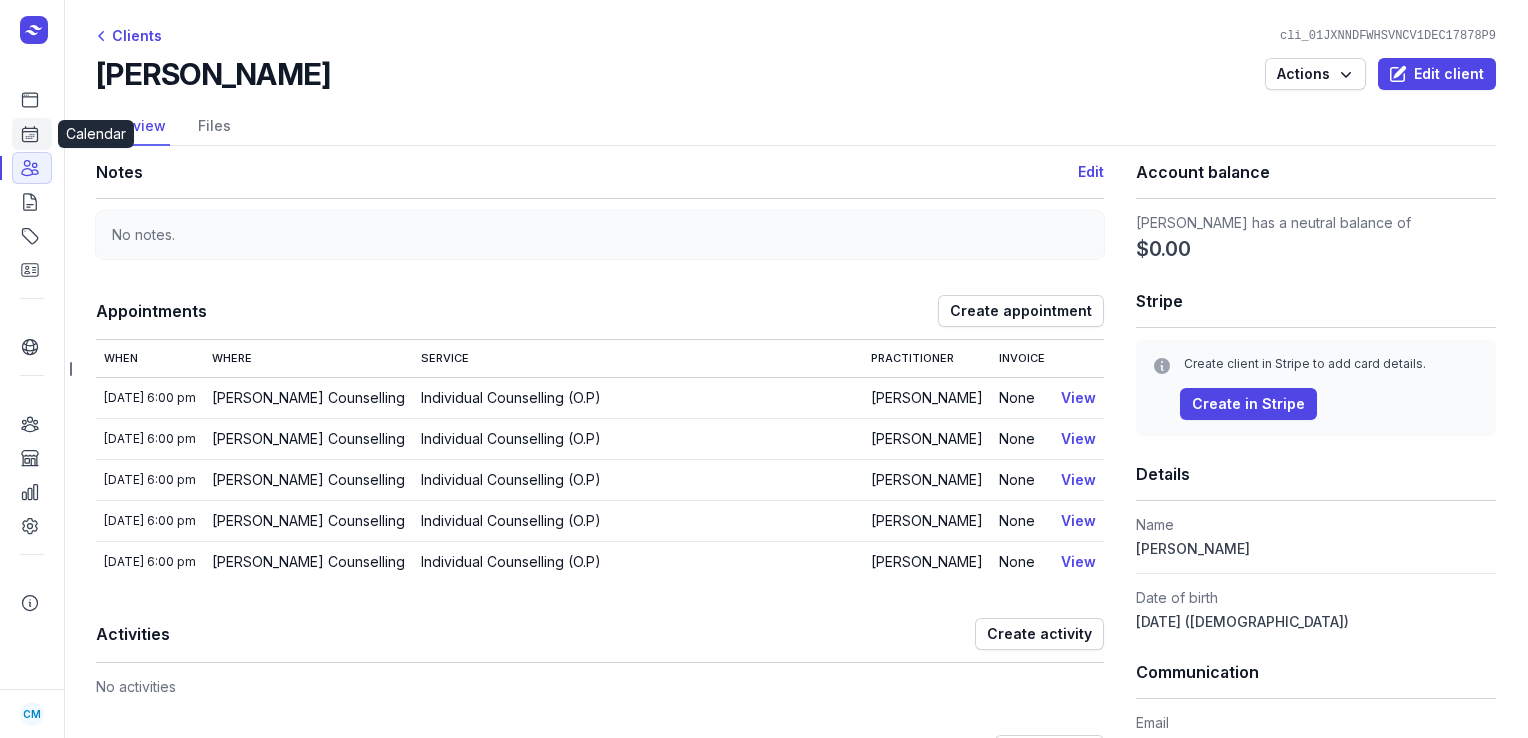 click 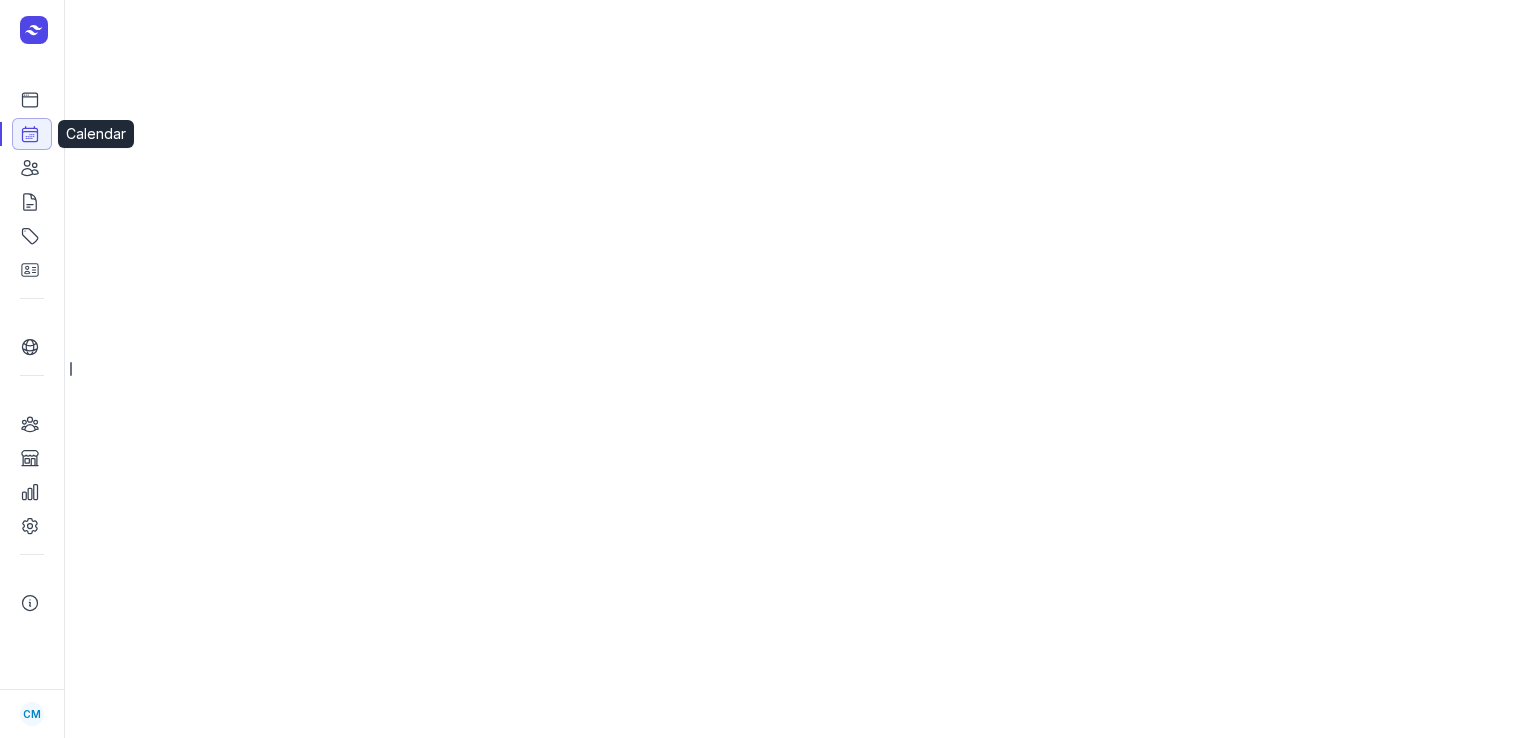 select on "week" 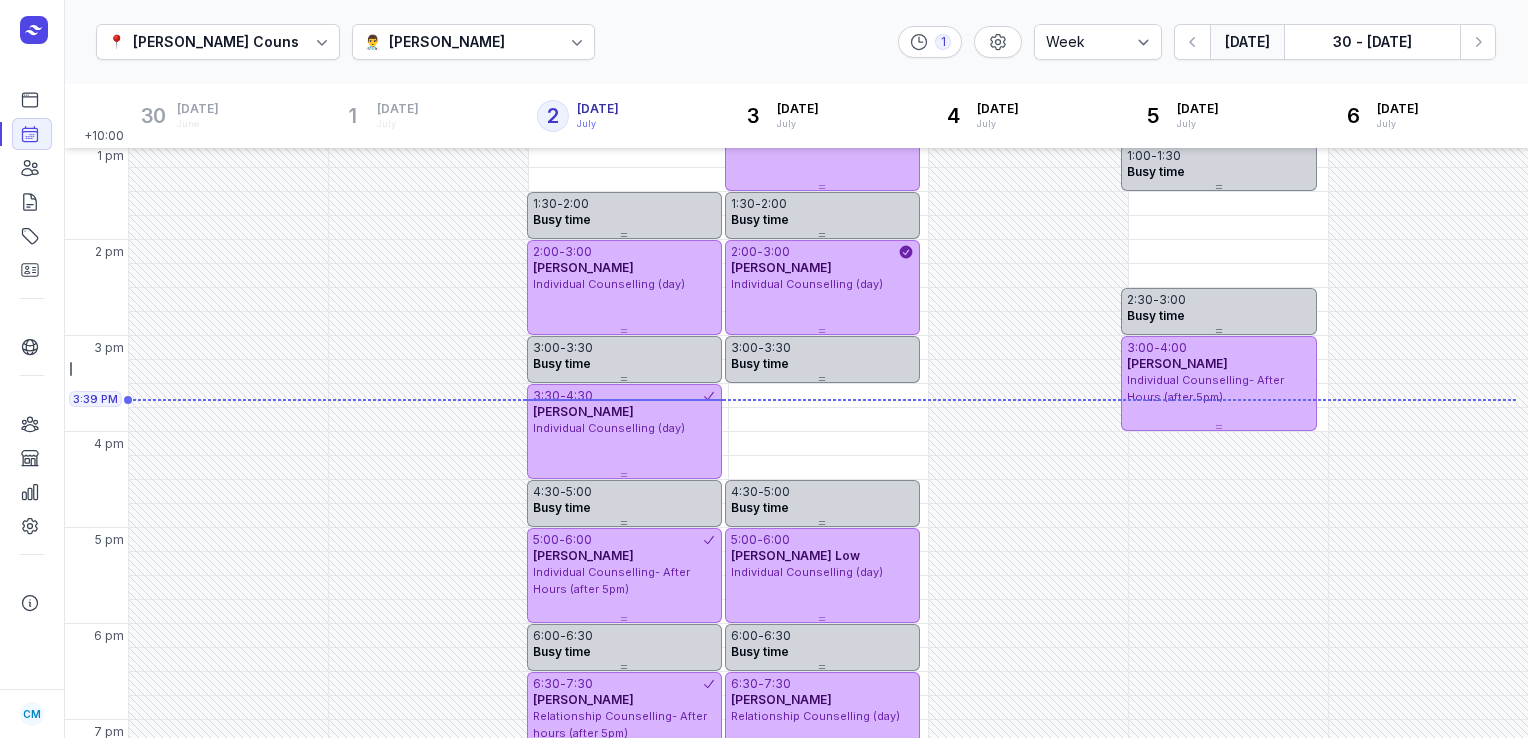 scroll, scrollTop: 196, scrollLeft: 0, axis: vertical 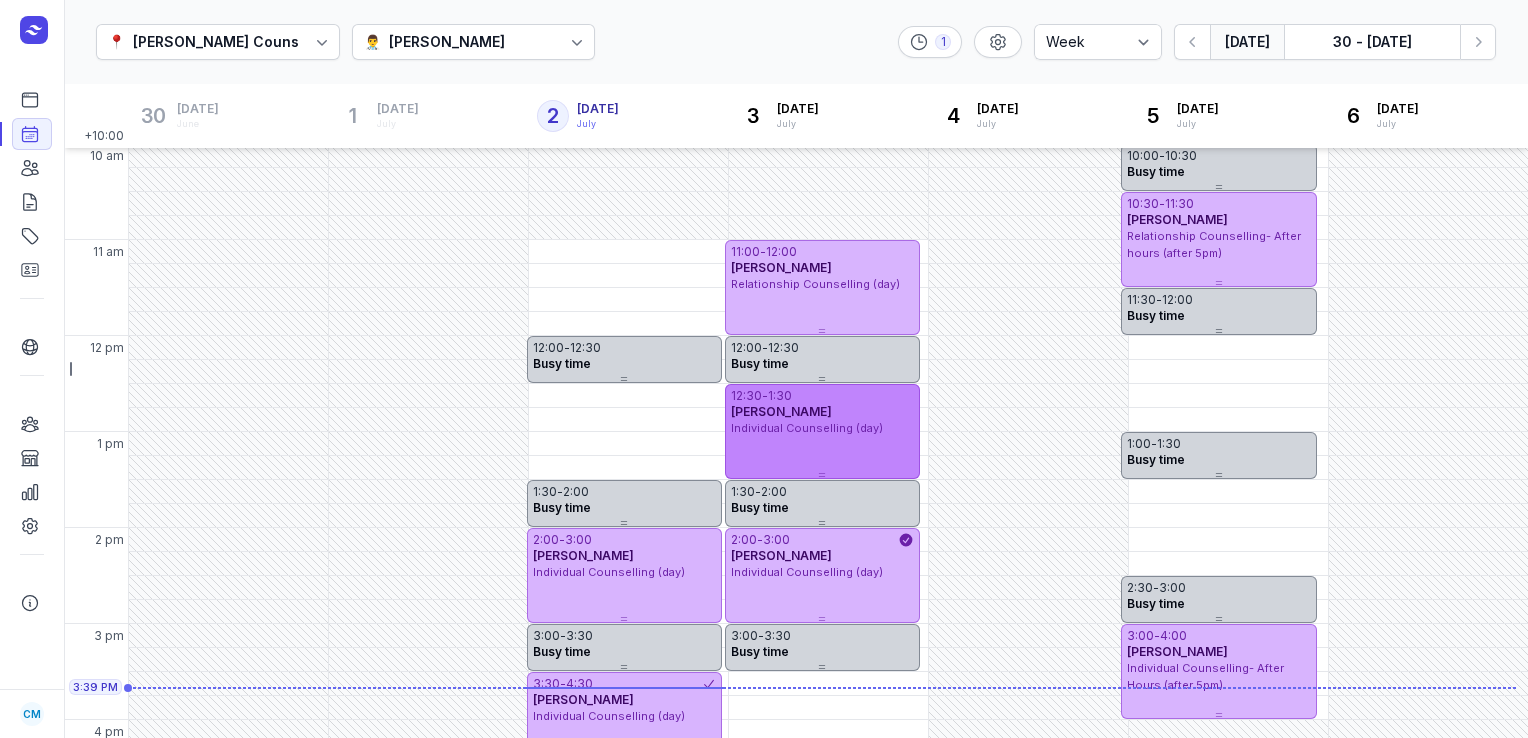 click on "12:30  -  1:30 [PERSON_NAME] Individual Counselling (day)" at bounding box center [822, 431] 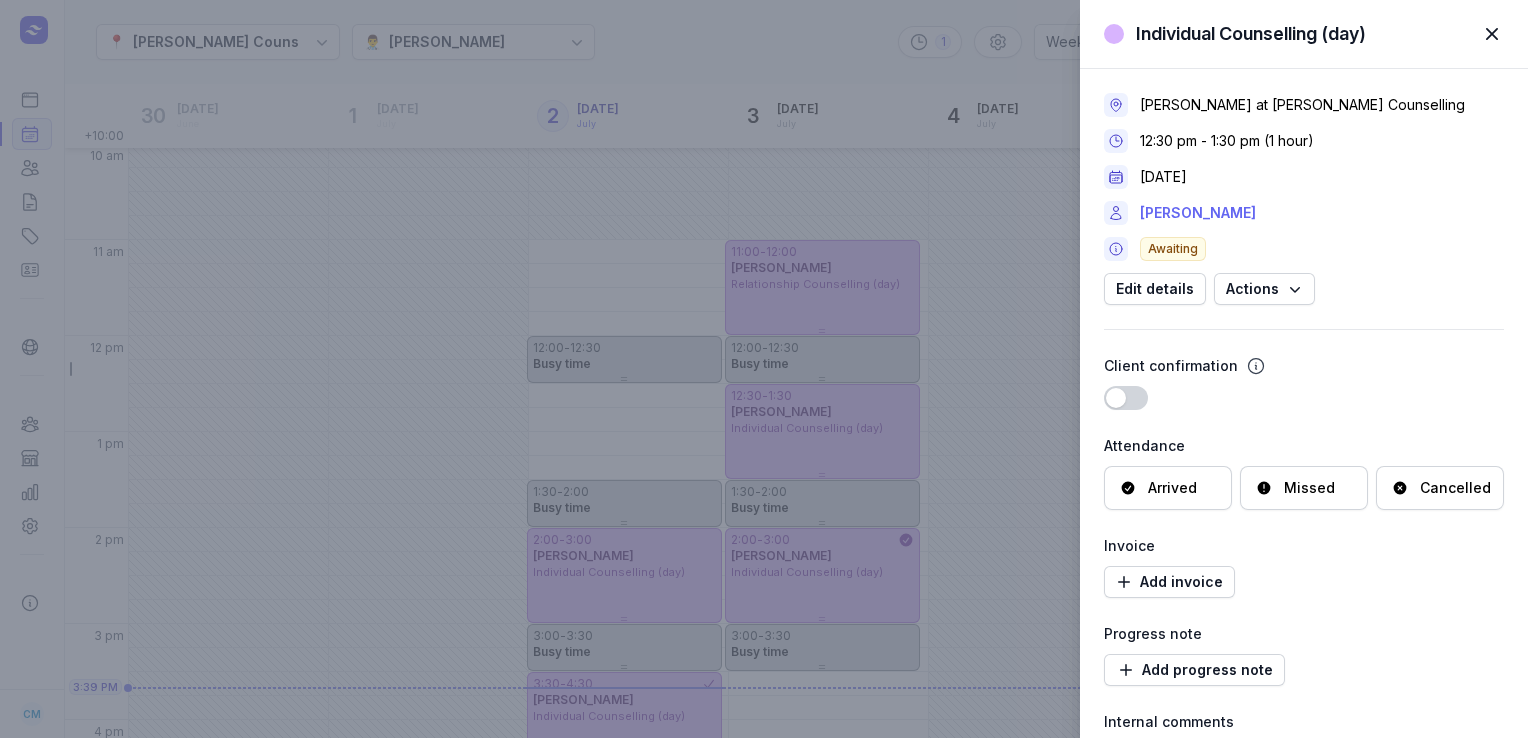 click on "[PERSON_NAME]" at bounding box center (1198, 213) 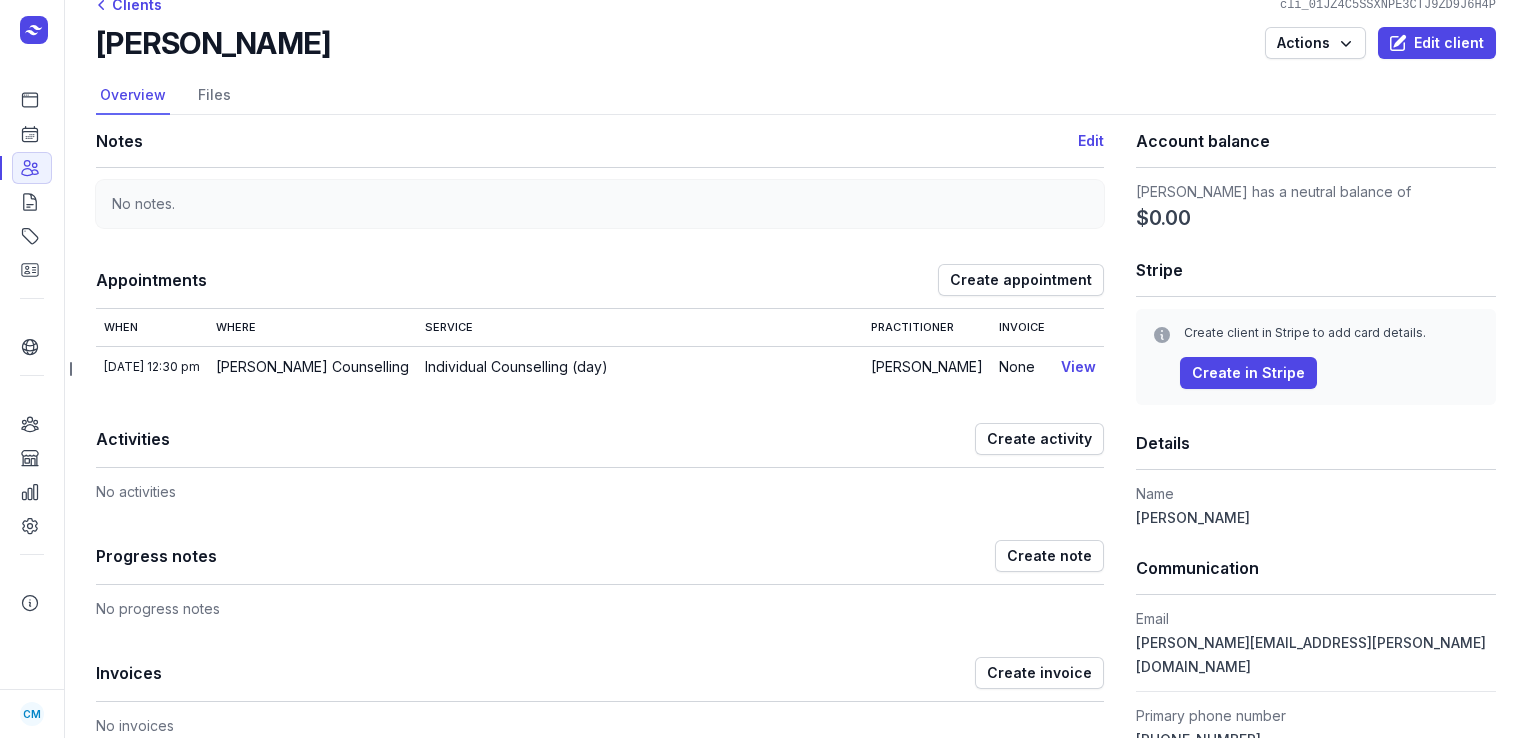 scroll, scrollTop: 15, scrollLeft: 0, axis: vertical 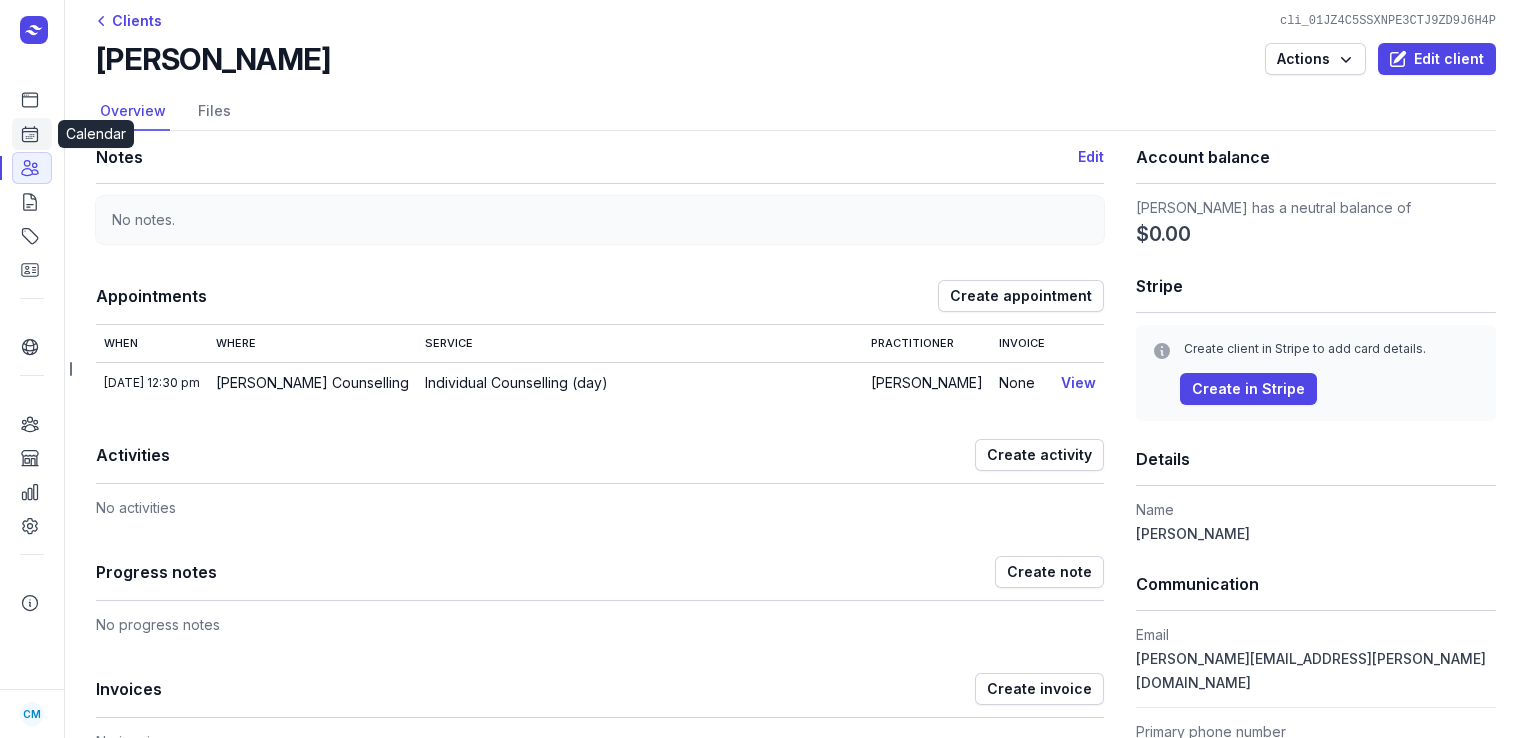 click 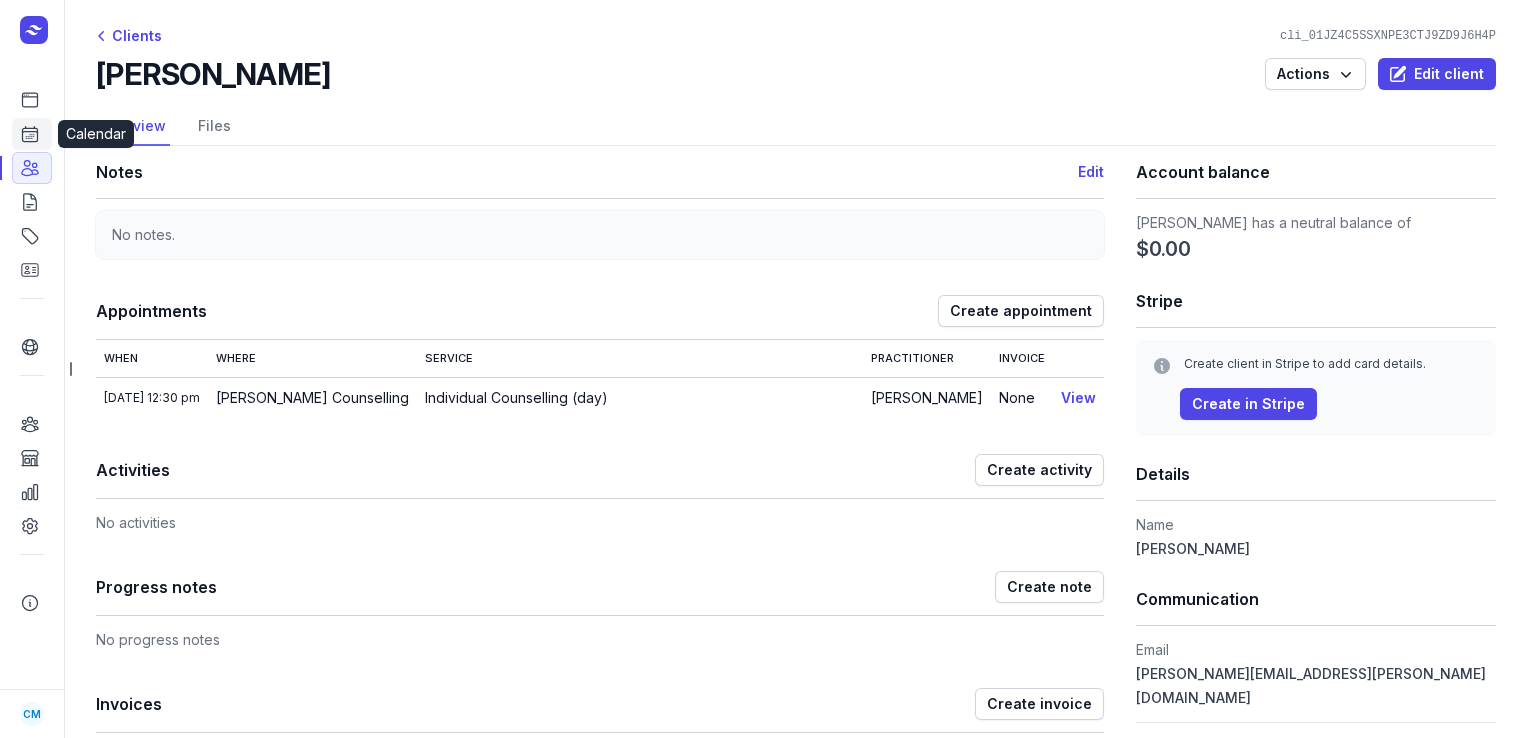 select on "week" 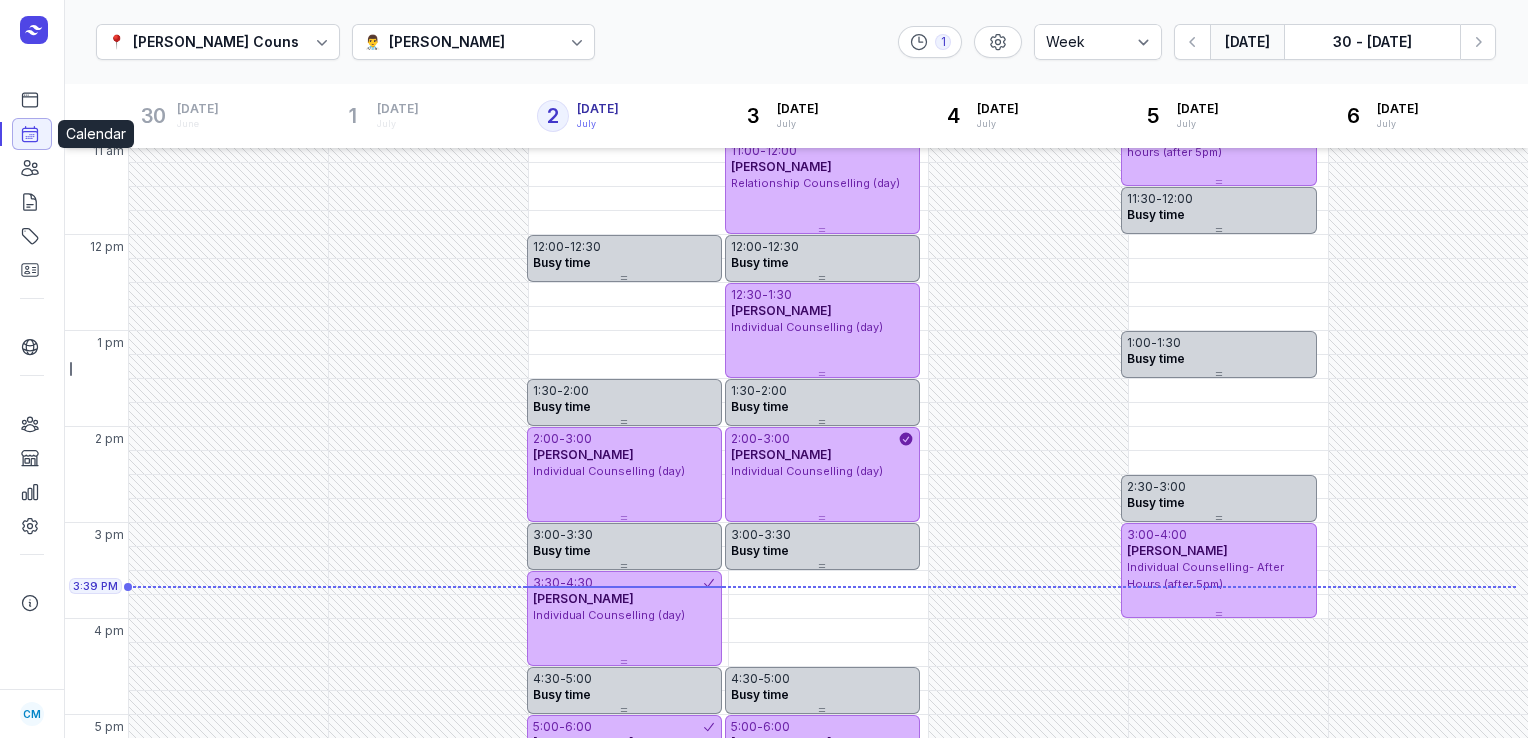 scroll, scrollTop: 485, scrollLeft: 0, axis: vertical 